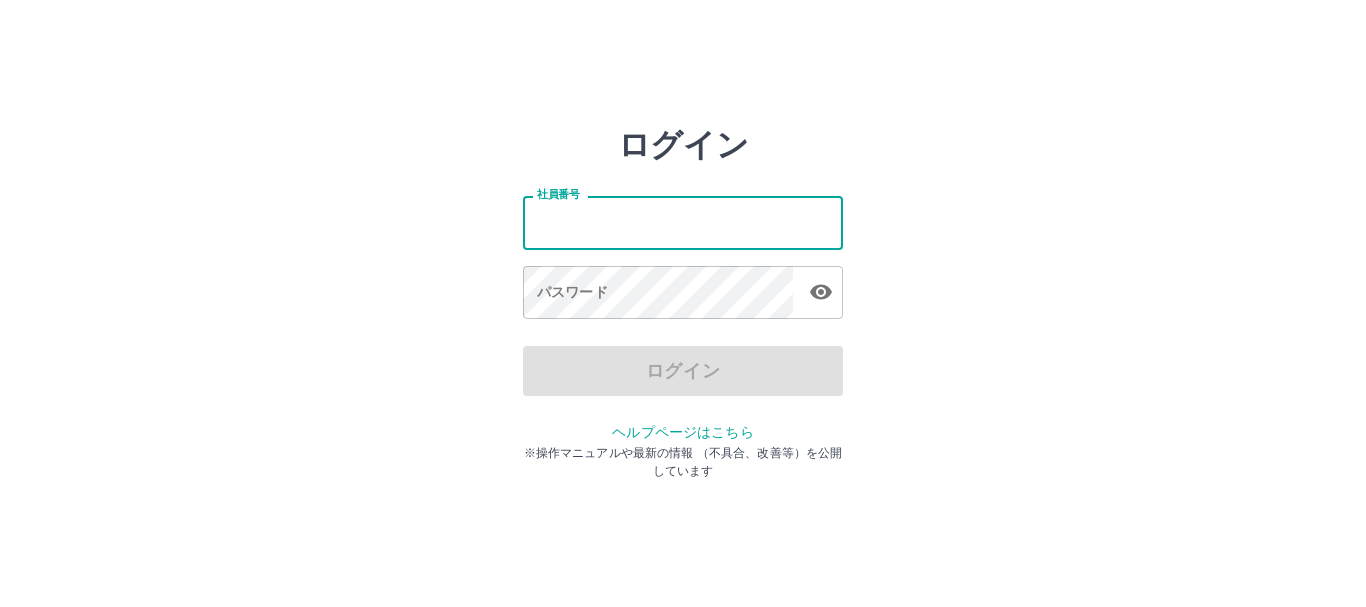 scroll, scrollTop: 0, scrollLeft: 0, axis: both 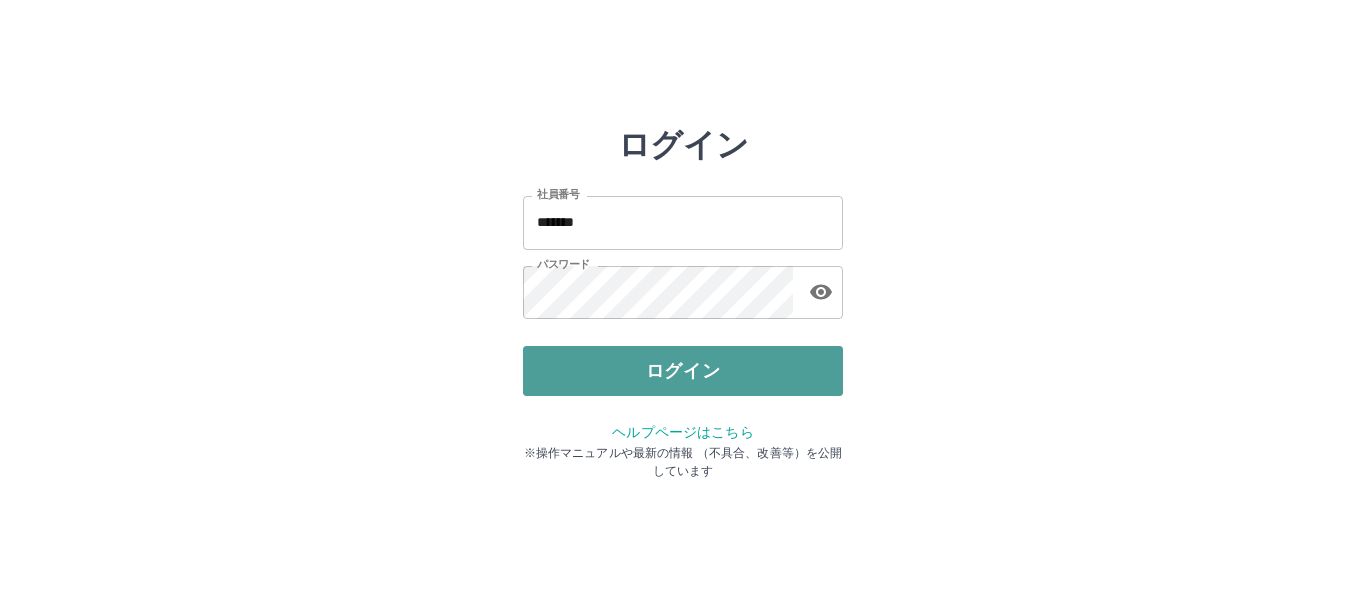 click on "ログイン" at bounding box center [683, 371] 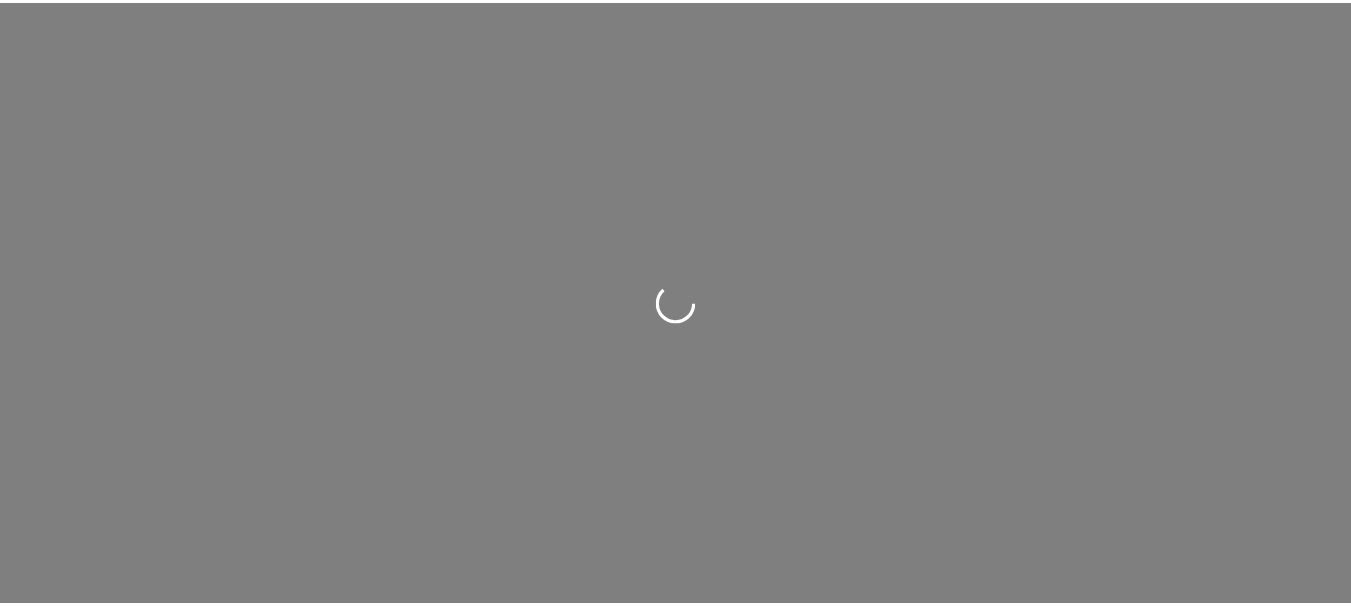 scroll, scrollTop: 0, scrollLeft: 0, axis: both 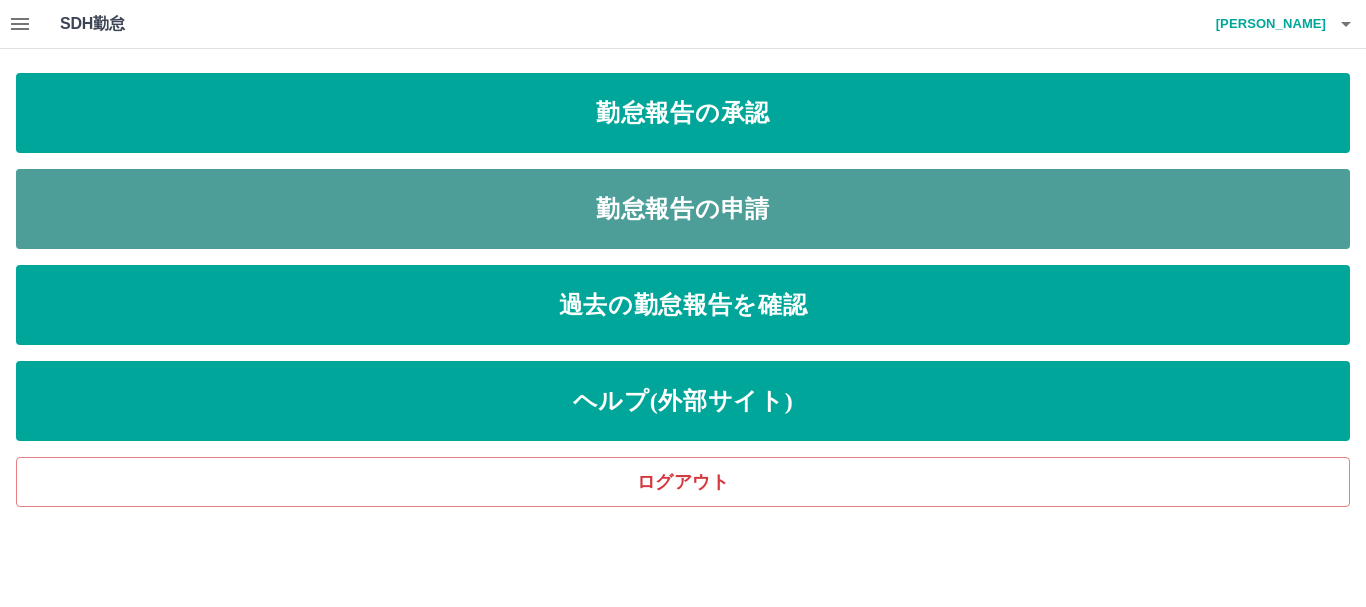 click on "勤怠報告の申請" at bounding box center (683, 209) 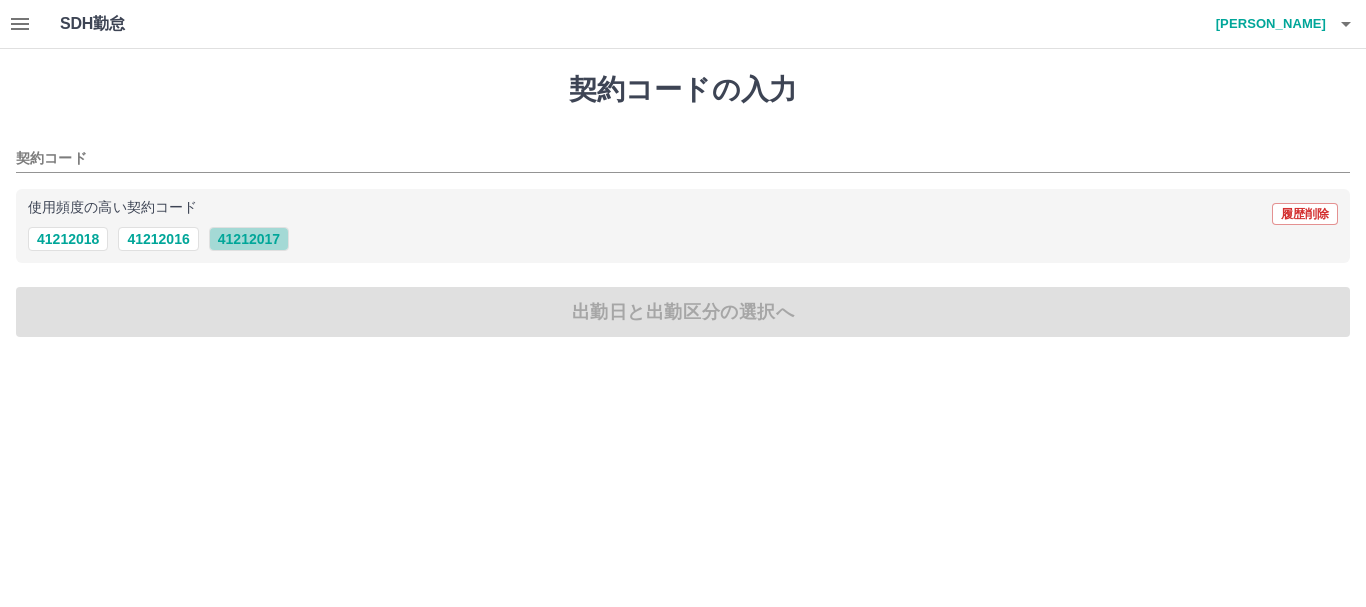 click on "41212017" at bounding box center (249, 239) 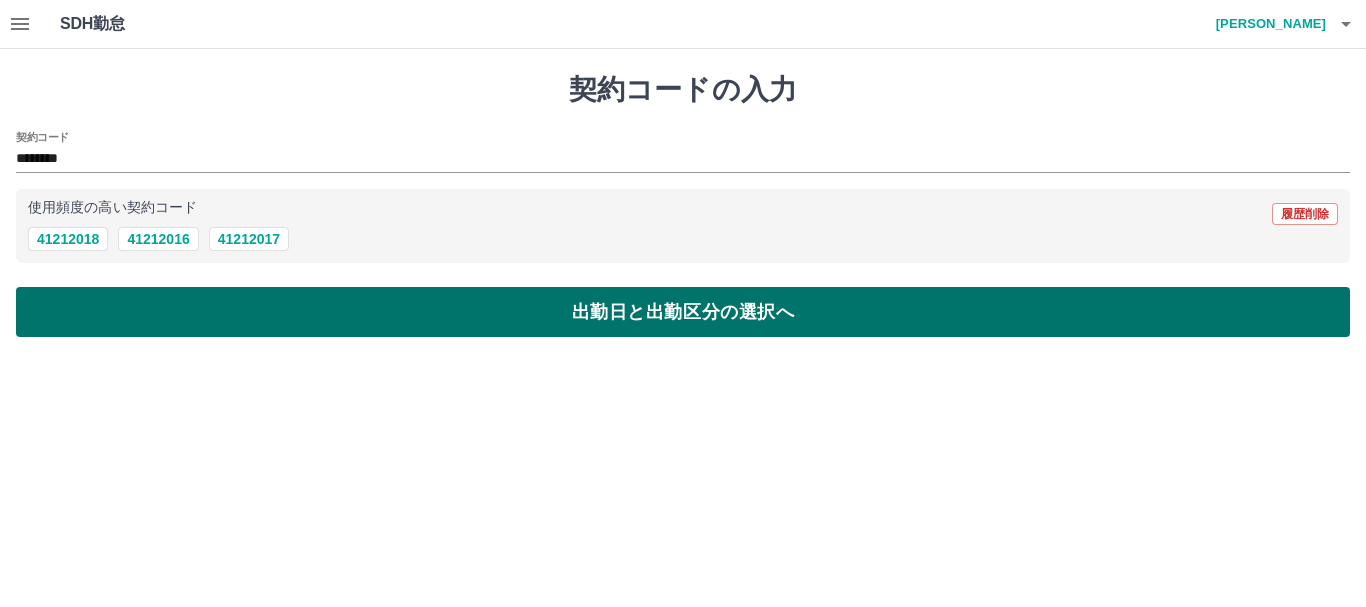 click on "出勤日と出勤区分の選択へ" at bounding box center (683, 312) 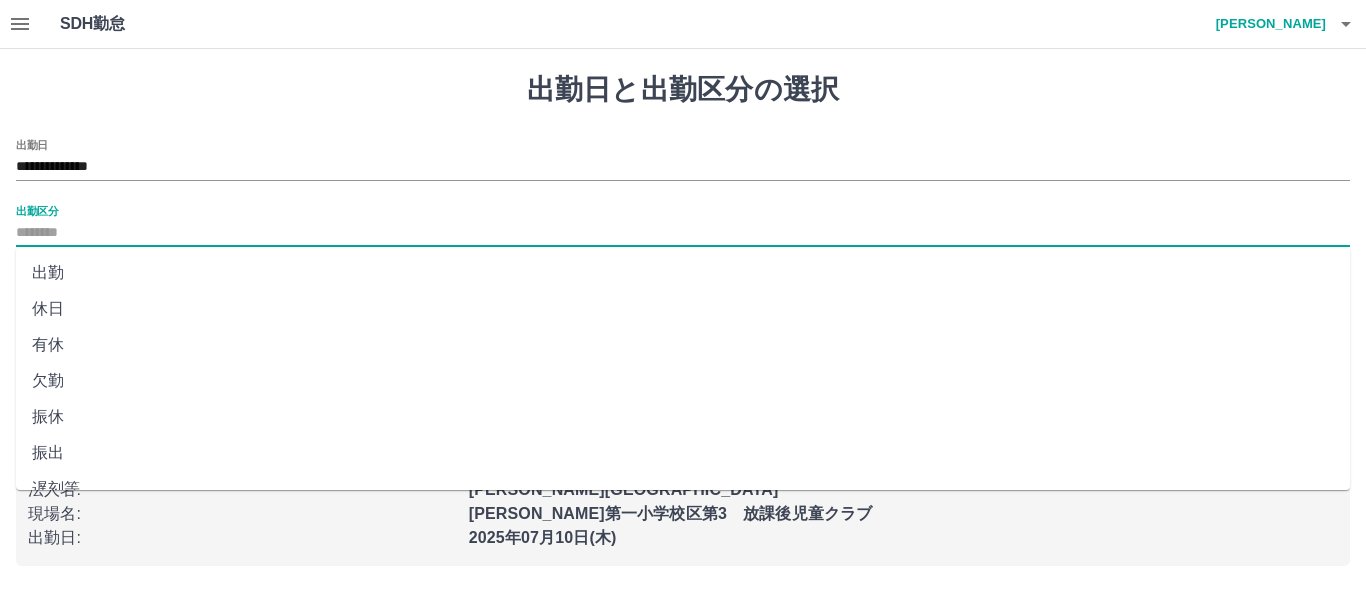 click on "出勤区分" at bounding box center [683, 233] 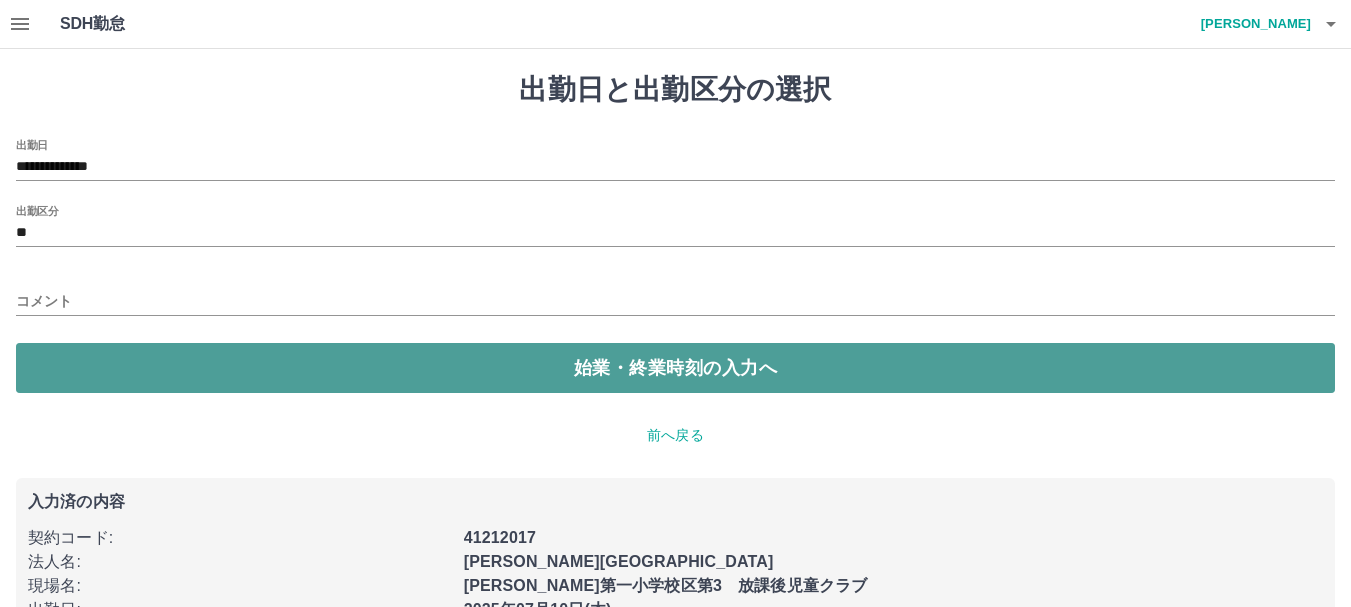 click on "始業・終業時刻の入力へ" at bounding box center [675, 368] 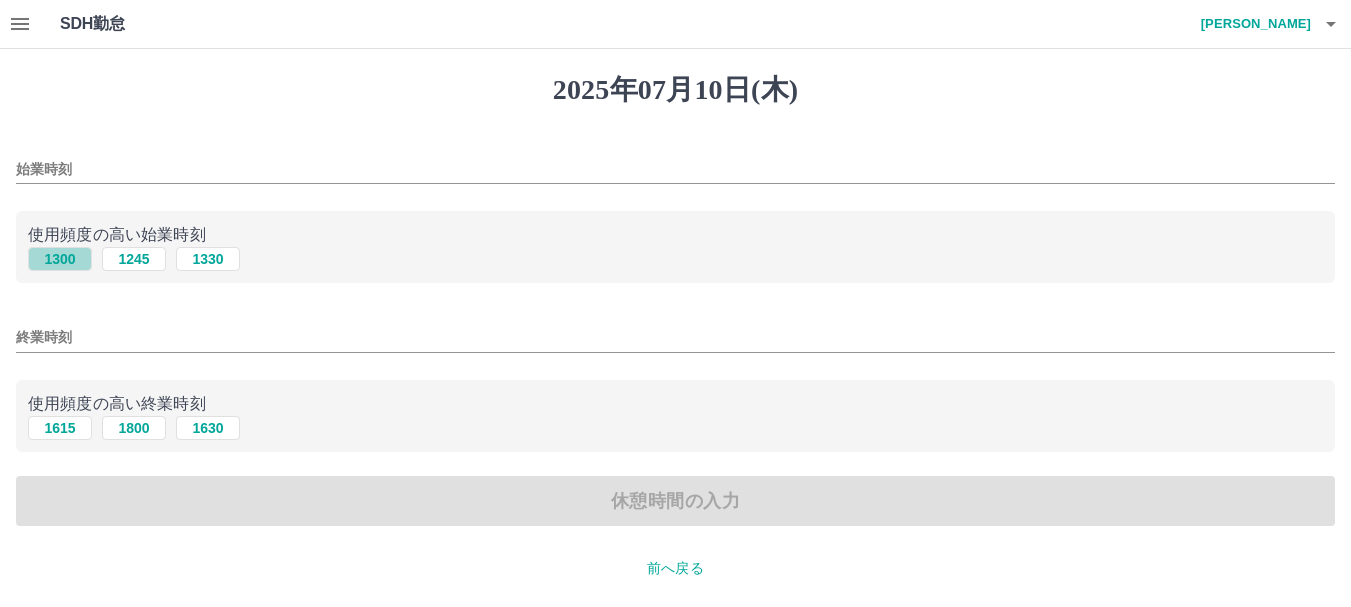 click on "1300" at bounding box center [60, 259] 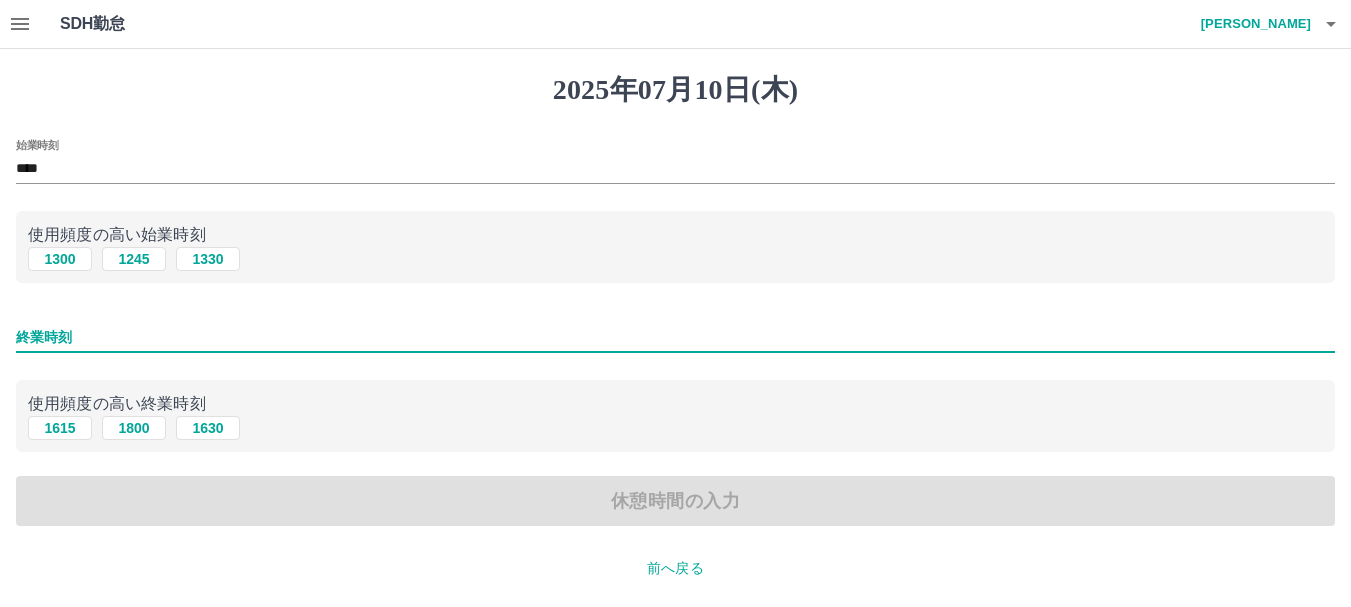 click on "終業時刻" at bounding box center [675, 337] 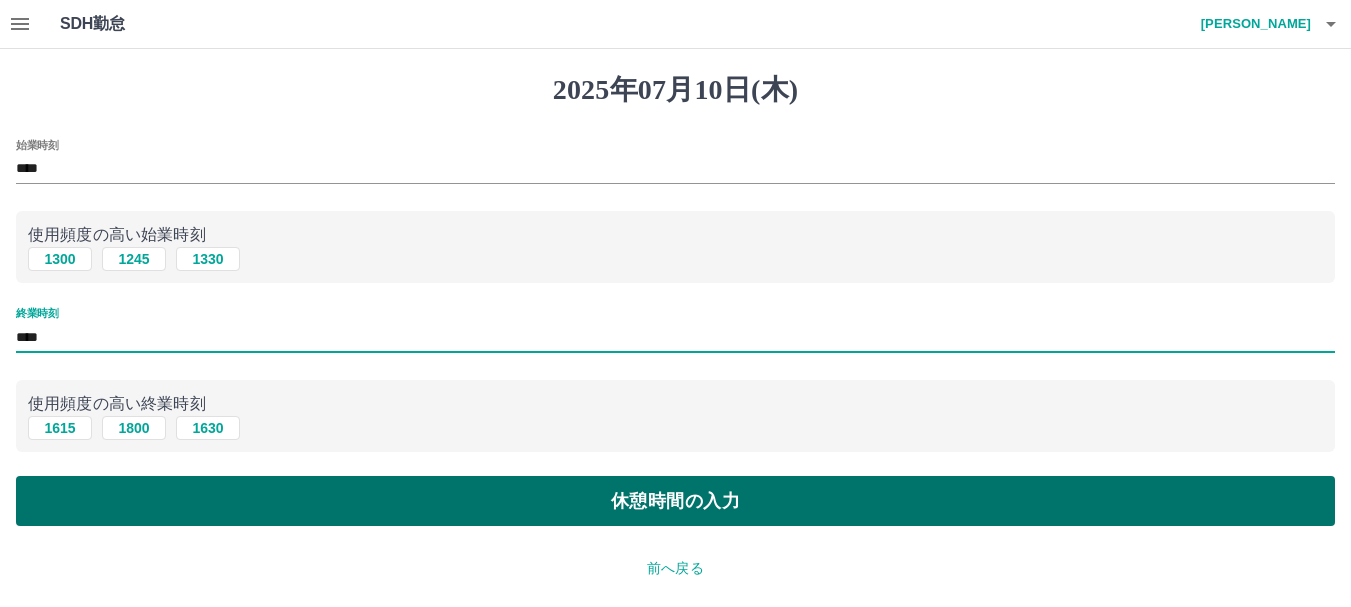 type on "****" 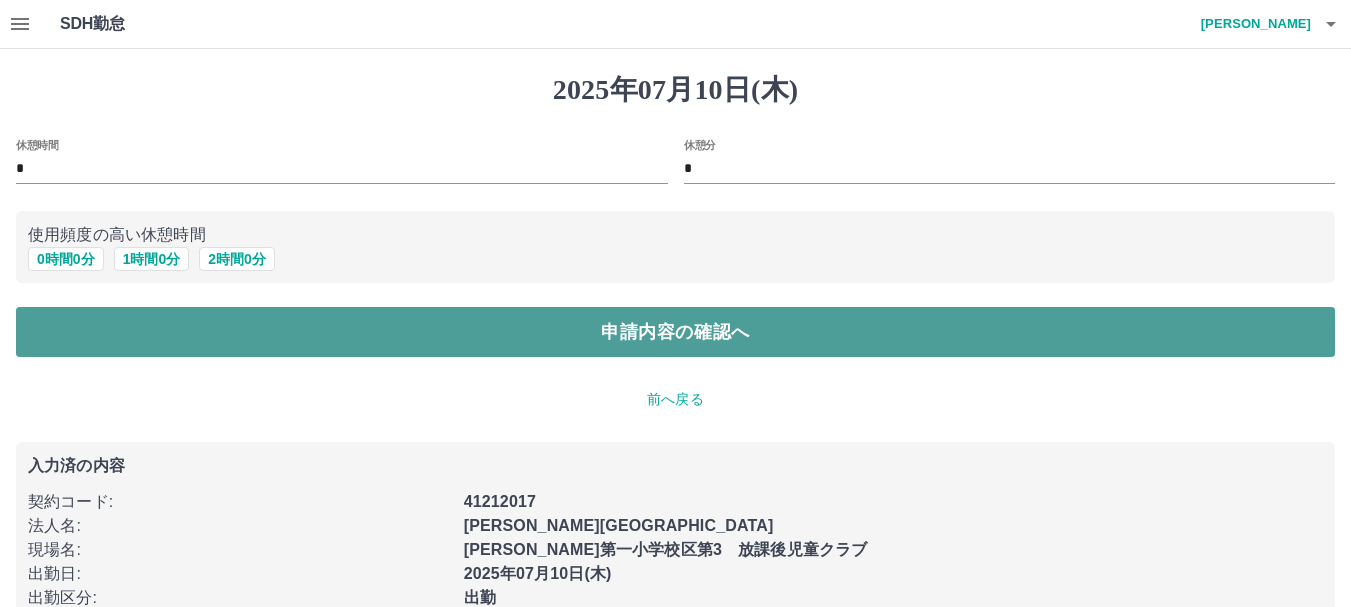 click on "申請内容の確認へ" at bounding box center [675, 332] 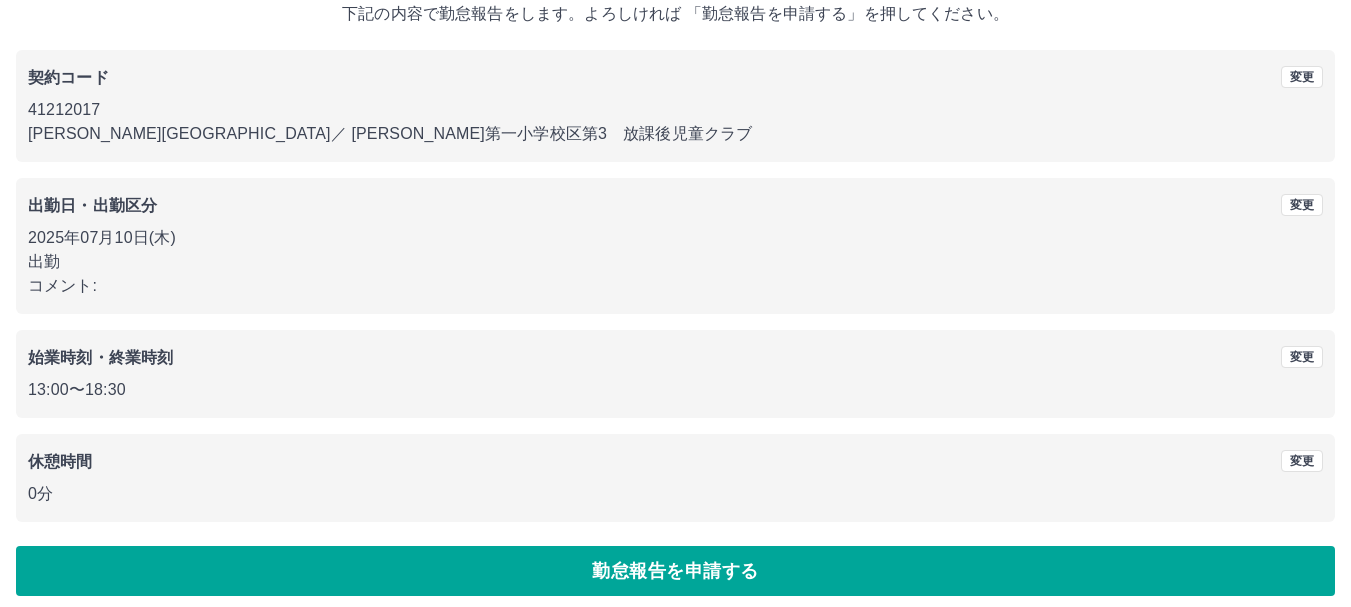 scroll, scrollTop: 142, scrollLeft: 0, axis: vertical 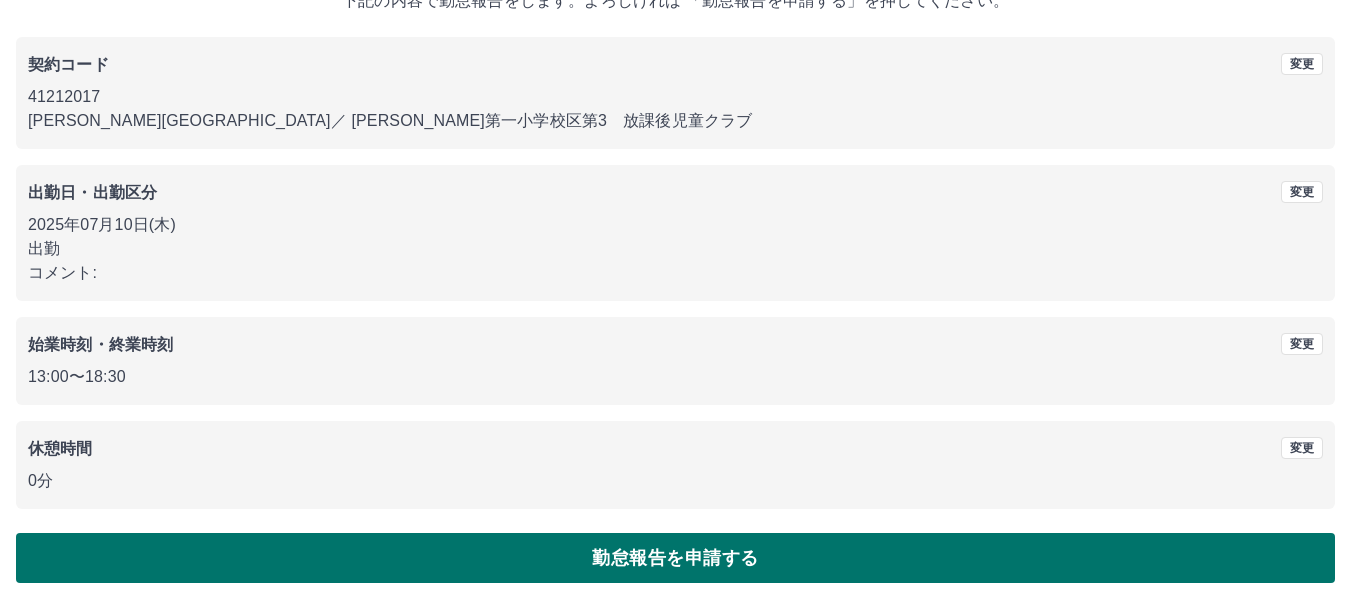 click on "勤怠報告を申請する" at bounding box center [675, 558] 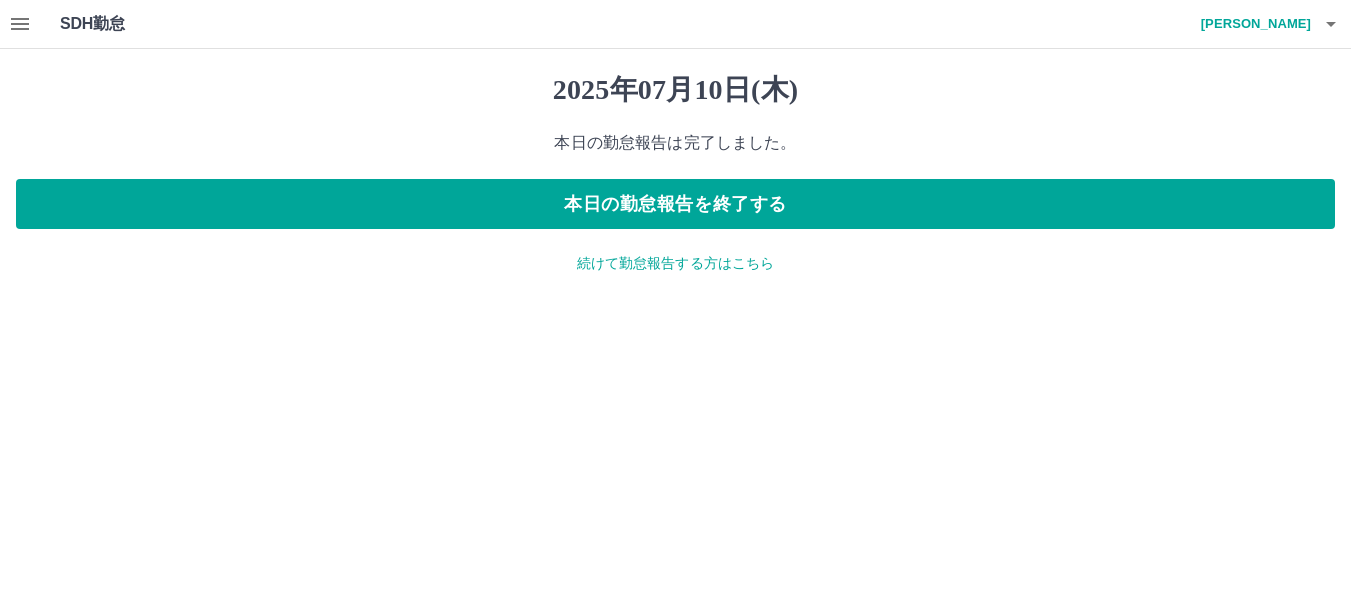 scroll, scrollTop: 0, scrollLeft: 0, axis: both 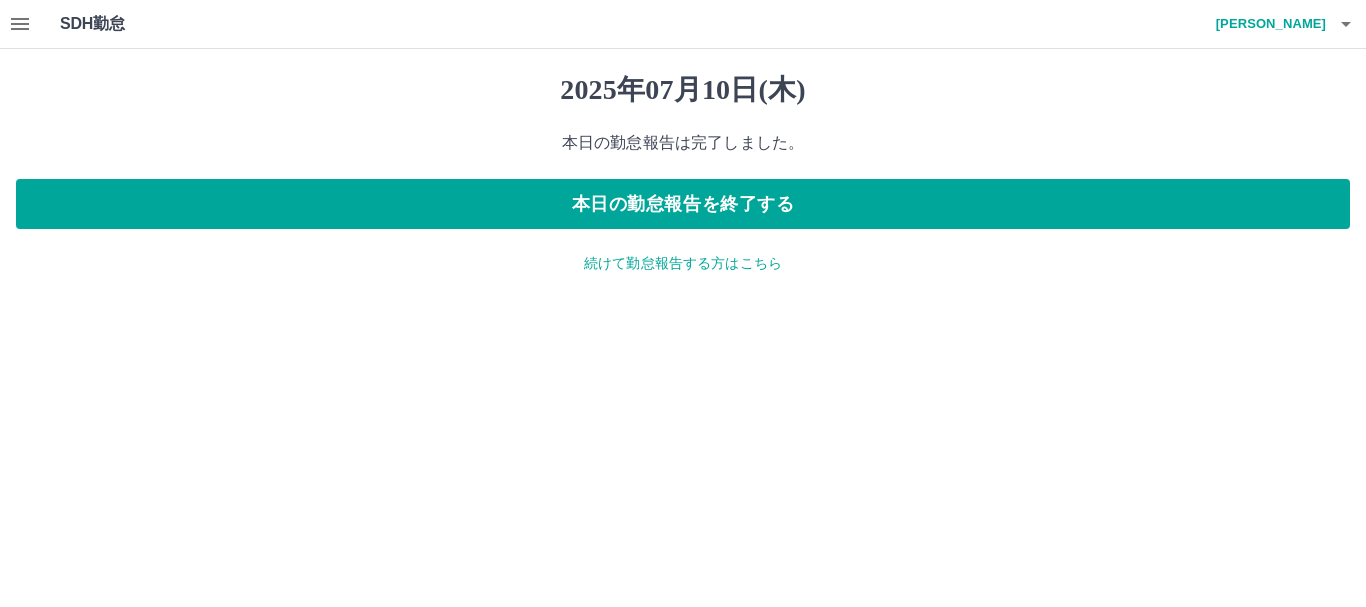 click 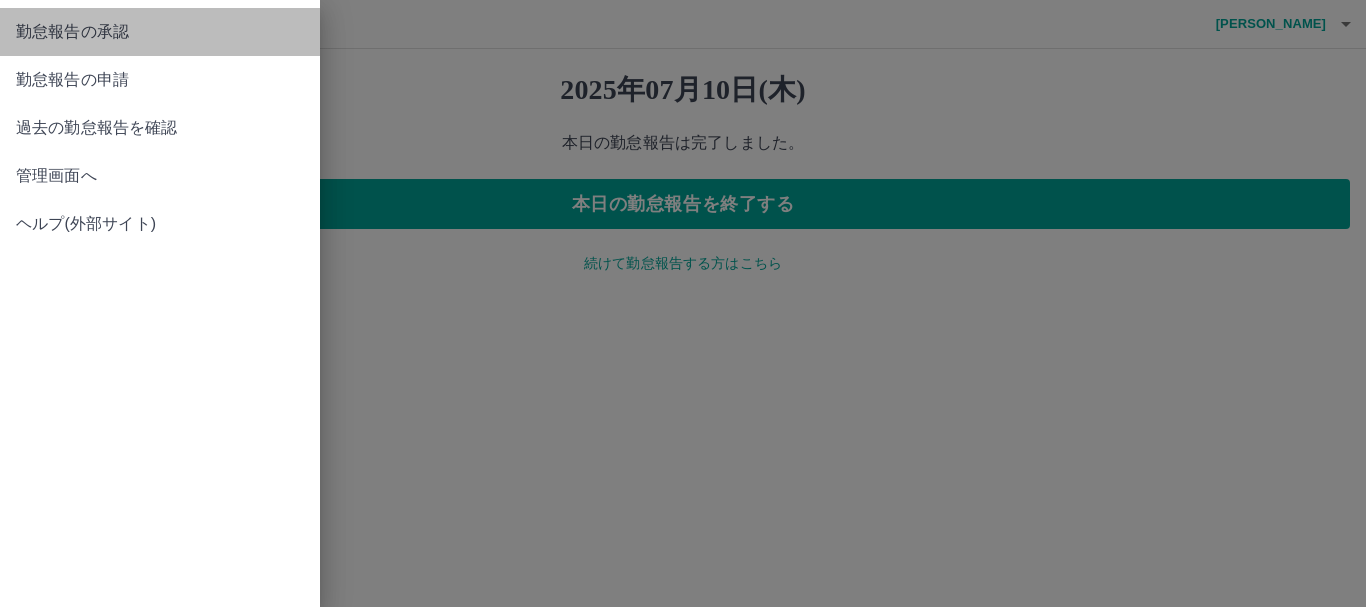 click on "勤怠報告の承認" at bounding box center [160, 32] 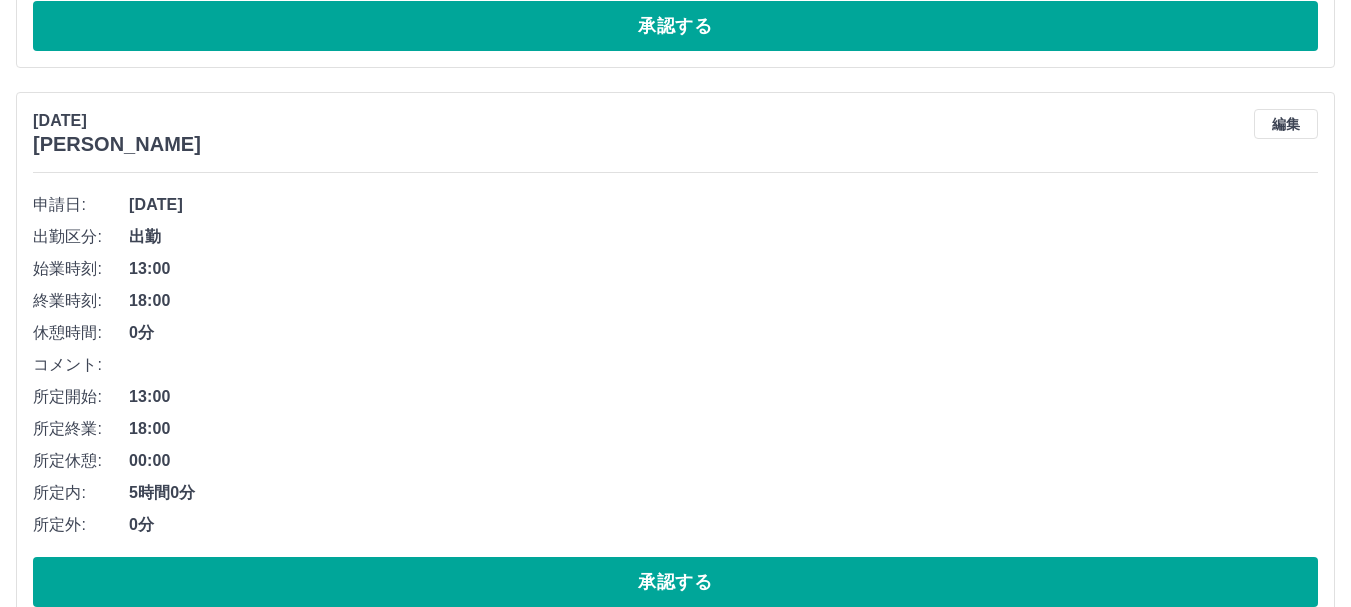 scroll, scrollTop: 900, scrollLeft: 0, axis: vertical 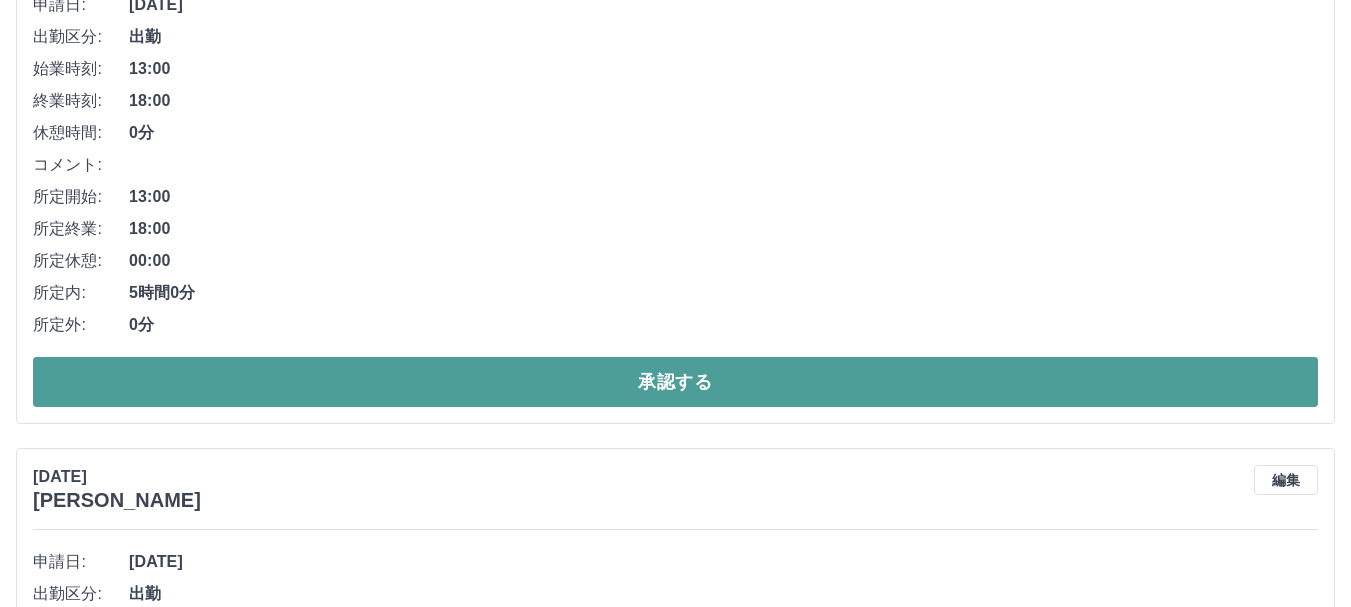 click on "承認する" at bounding box center [675, 382] 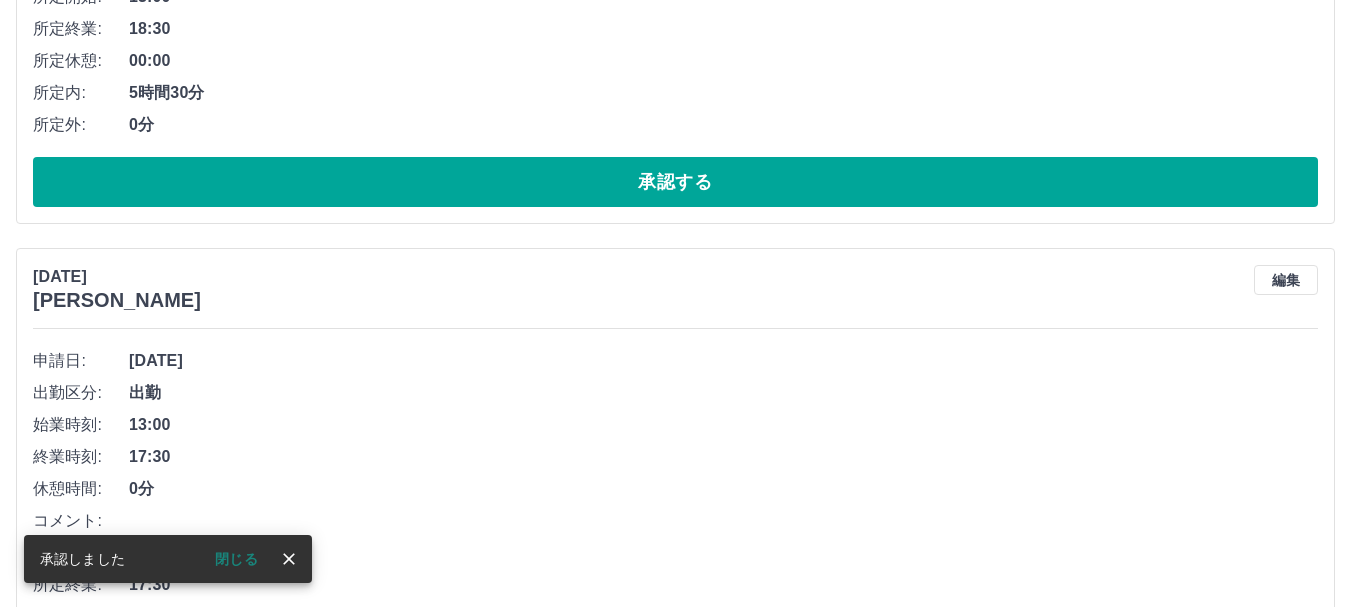 scroll, scrollTop: 743, scrollLeft: 0, axis: vertical 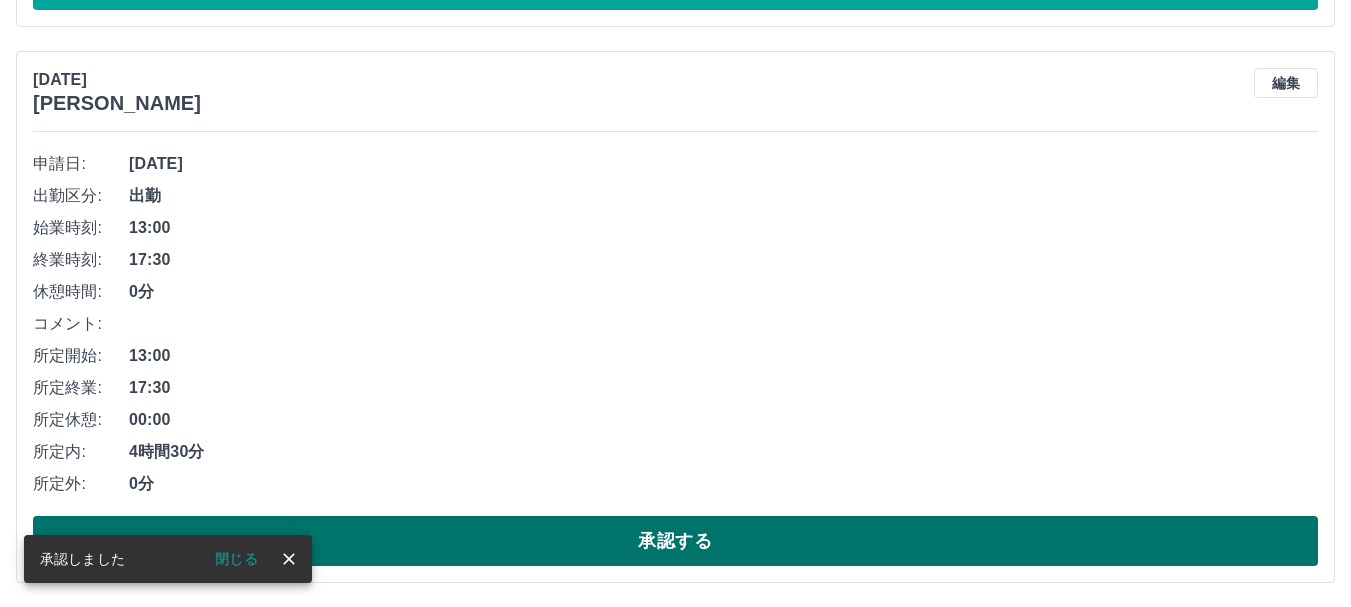 click on "承認する" at bounding box center [675, 541] 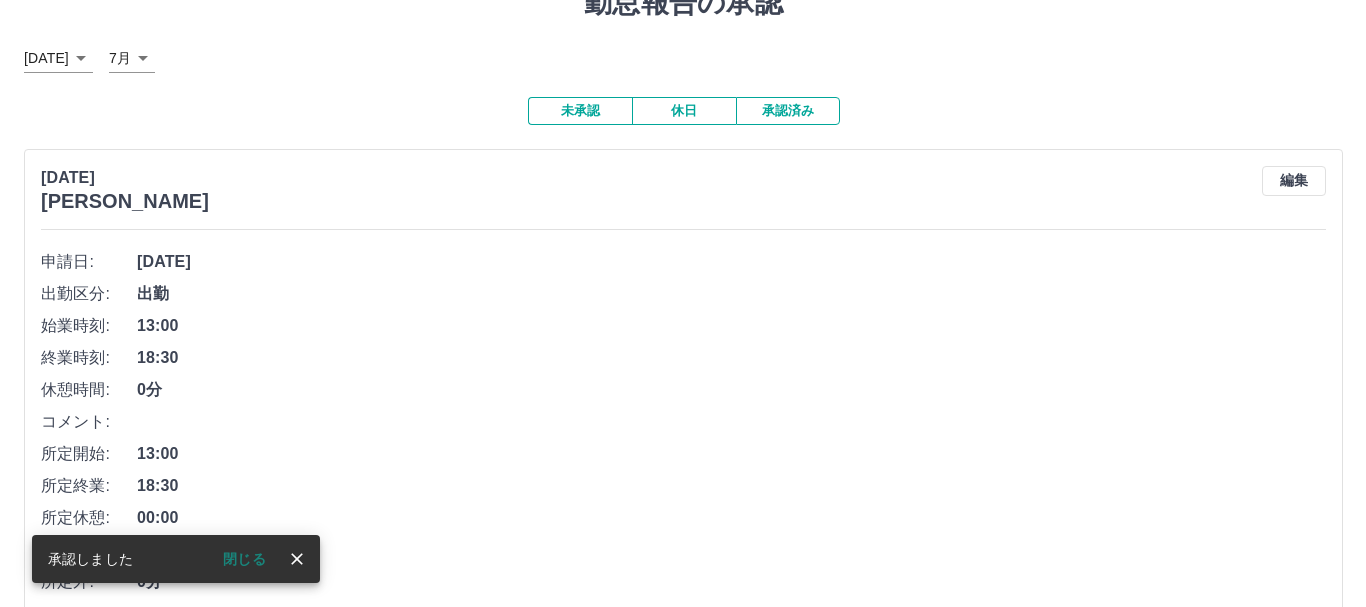 scroll, scrollTop: 0, scrollLeft: 0, axis: both 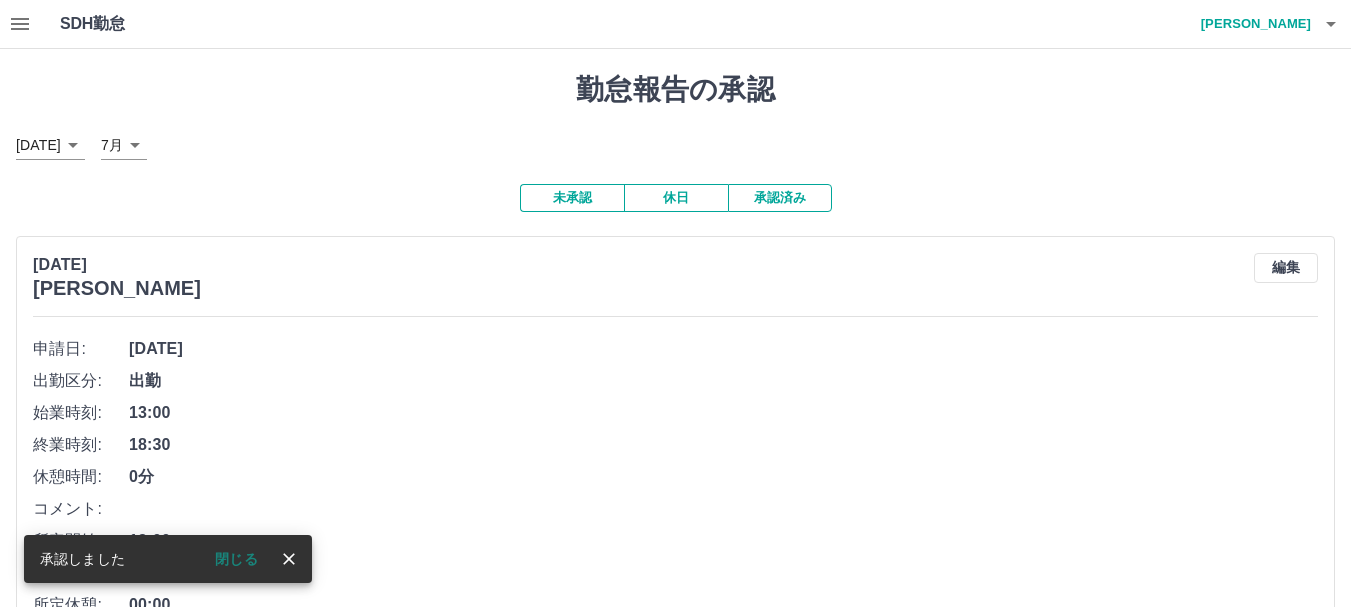 click 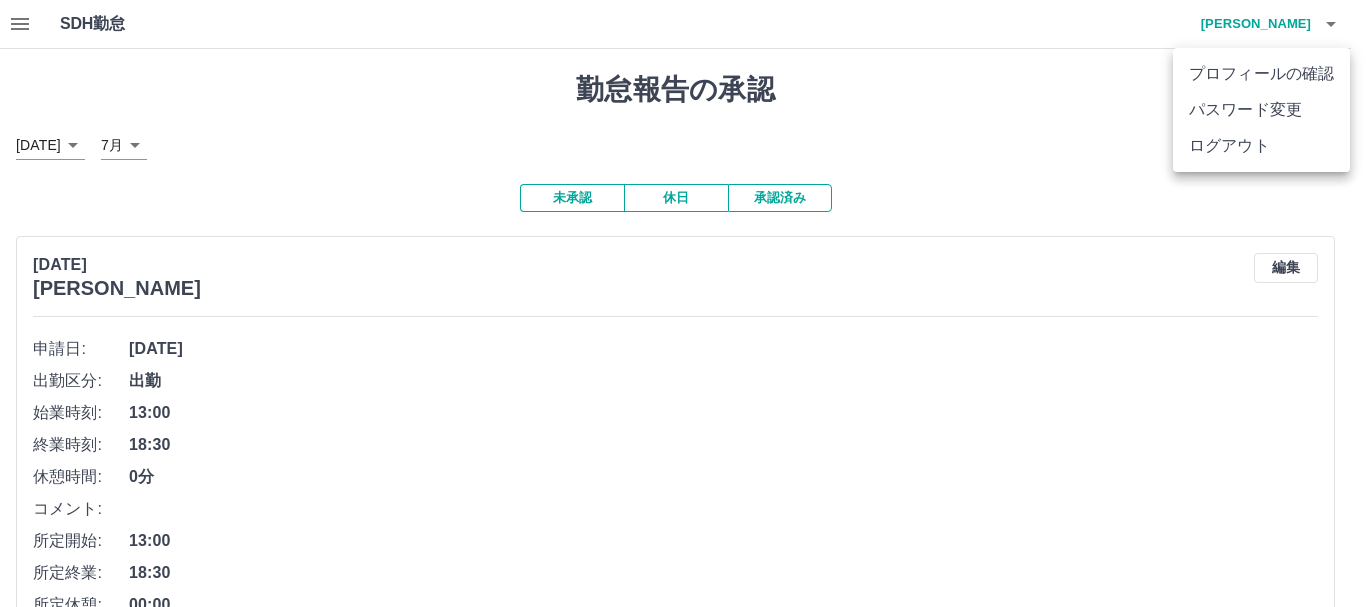 click on "ログアウト" at bounding box center (1261, 146) 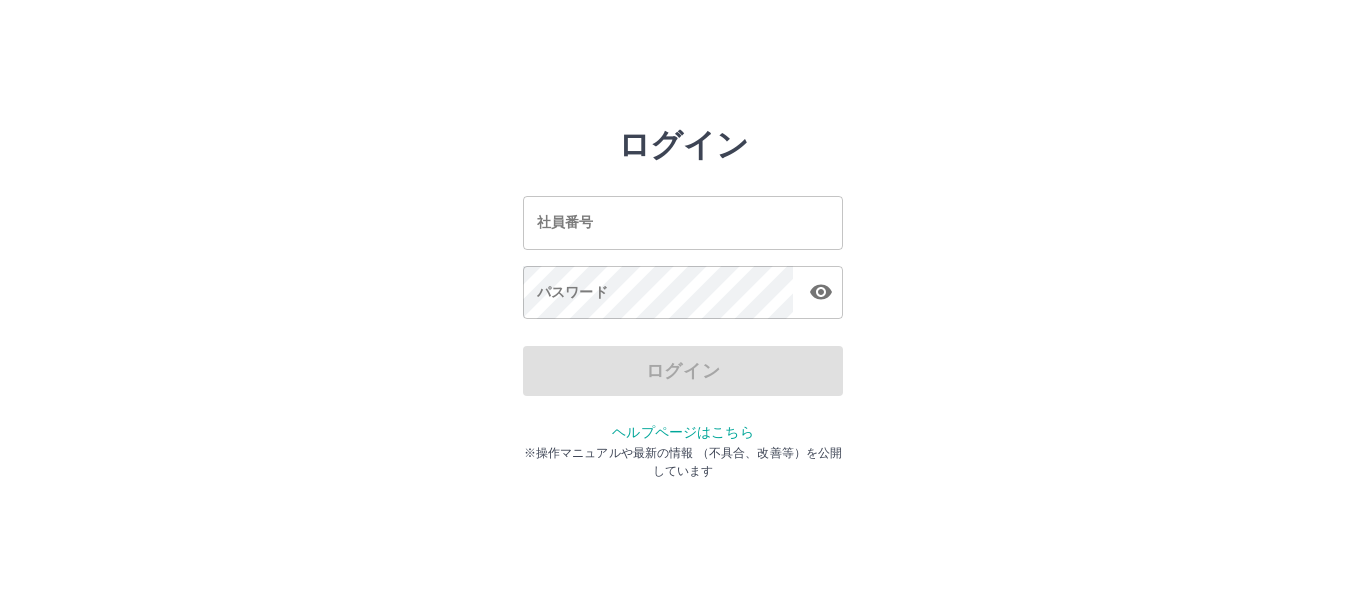 scroll, scrollTop: 0, scrollLeft: 0, axis: both 